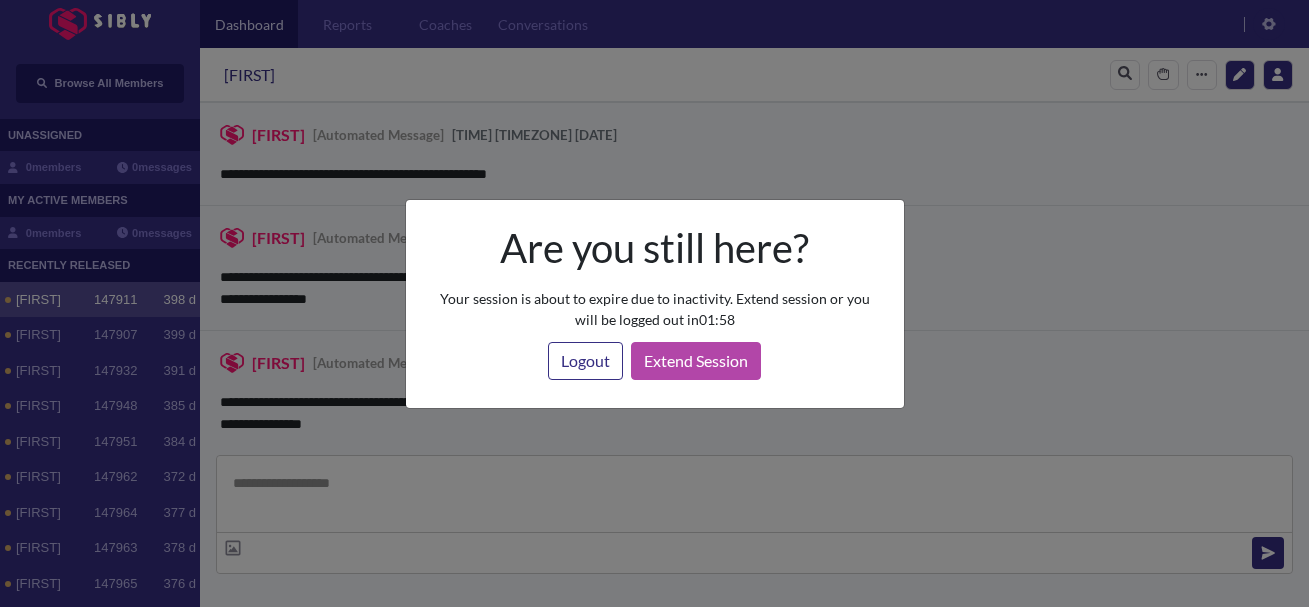 scroll, scrollTop: 0, scrollLeft: 0, axis: both 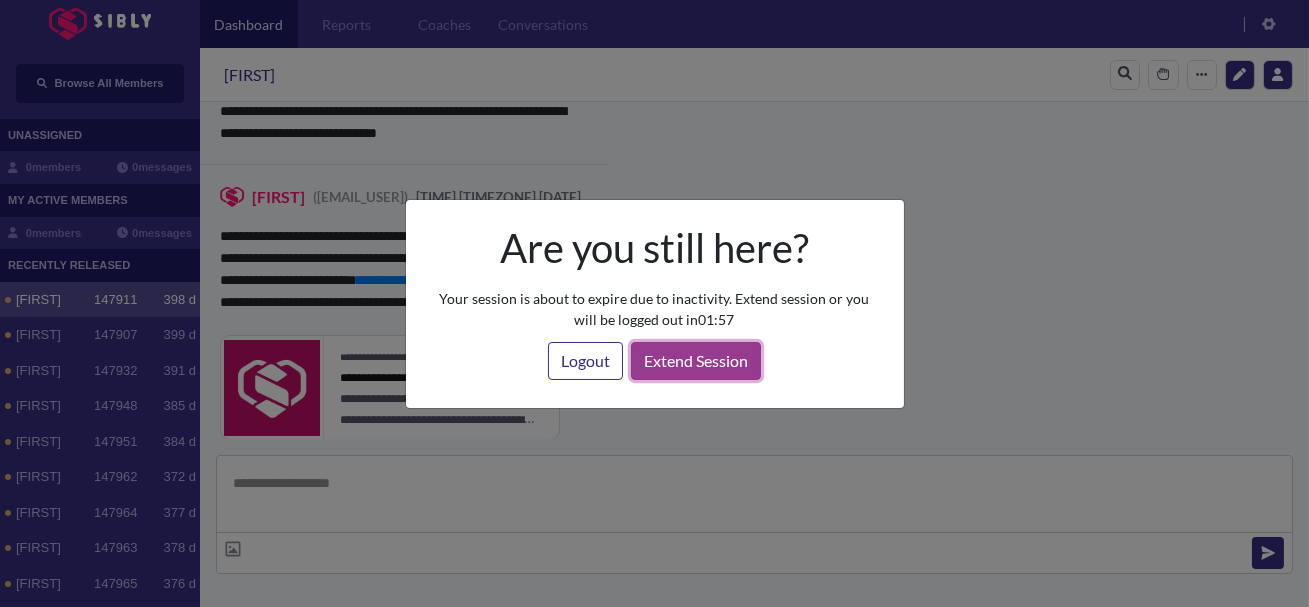 click on "Extend Session" at bounding box center (696, 361) 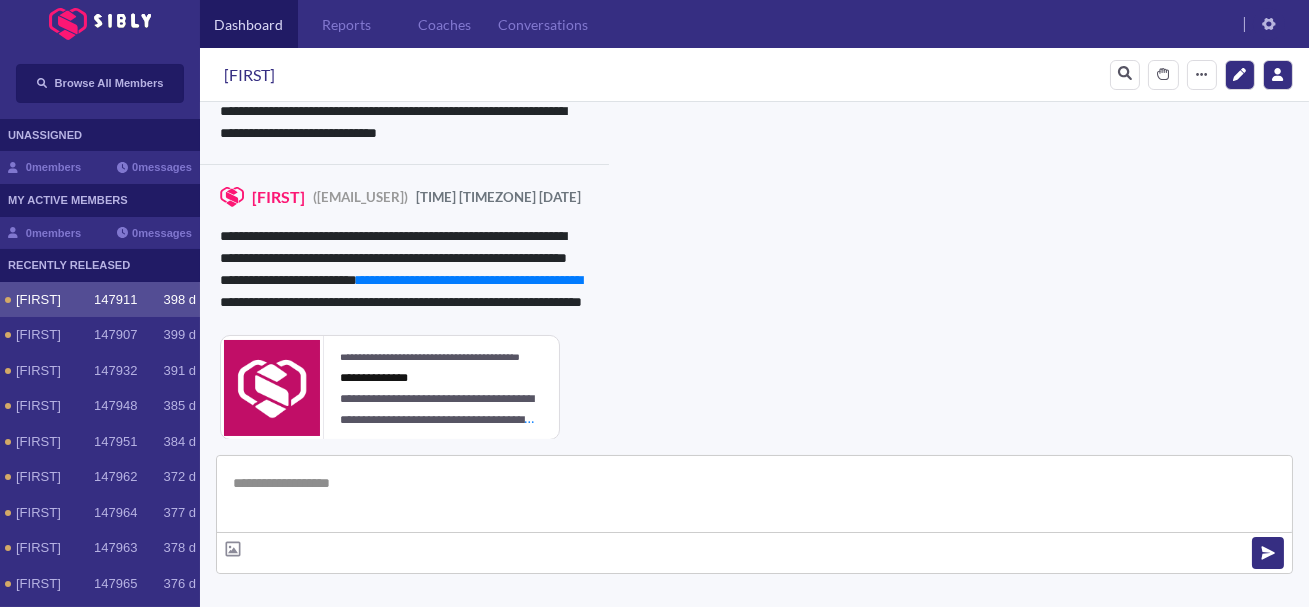 click on "**********" at bounding box center [404, 280] 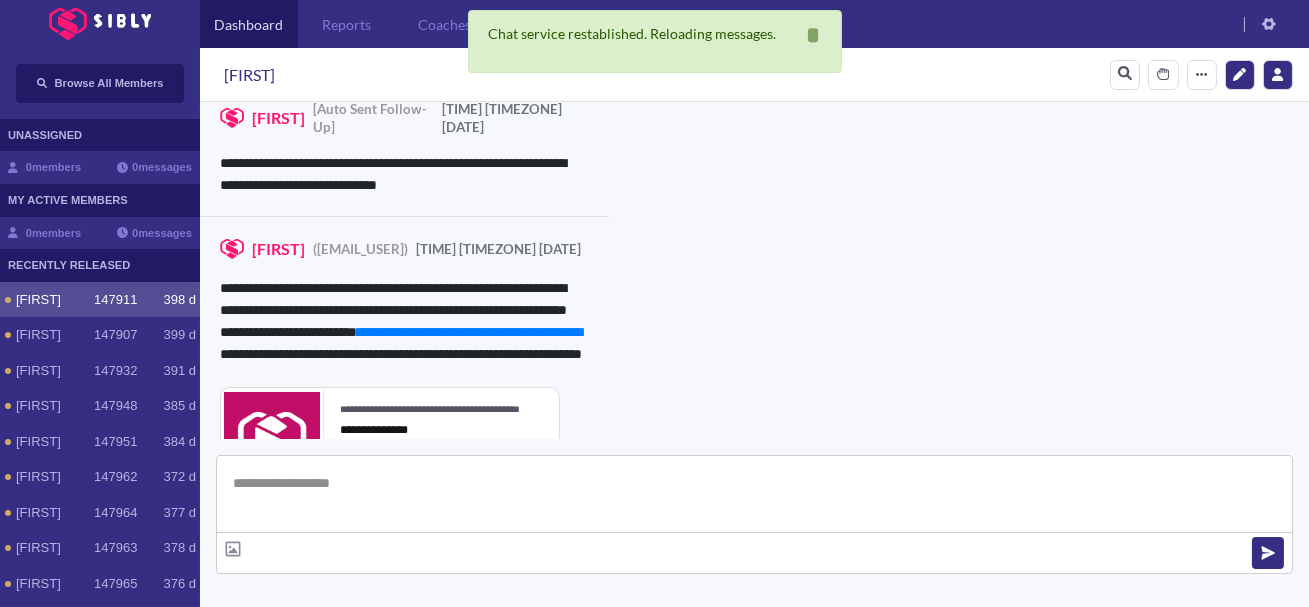 scroll, scrollTop: 2774, scrollLeft: 0, axis: vertical 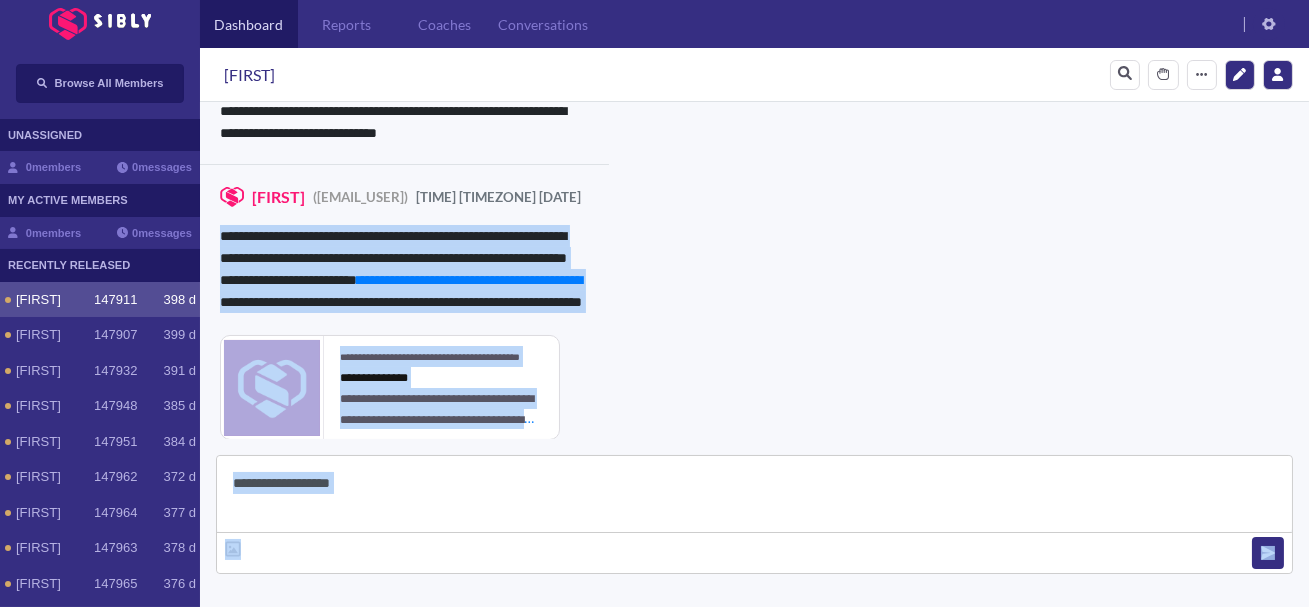 drag, startPoint x: 617, startPoint y: 167, endPoint x: 1309, endPoint y: 83, distance: 697.07965 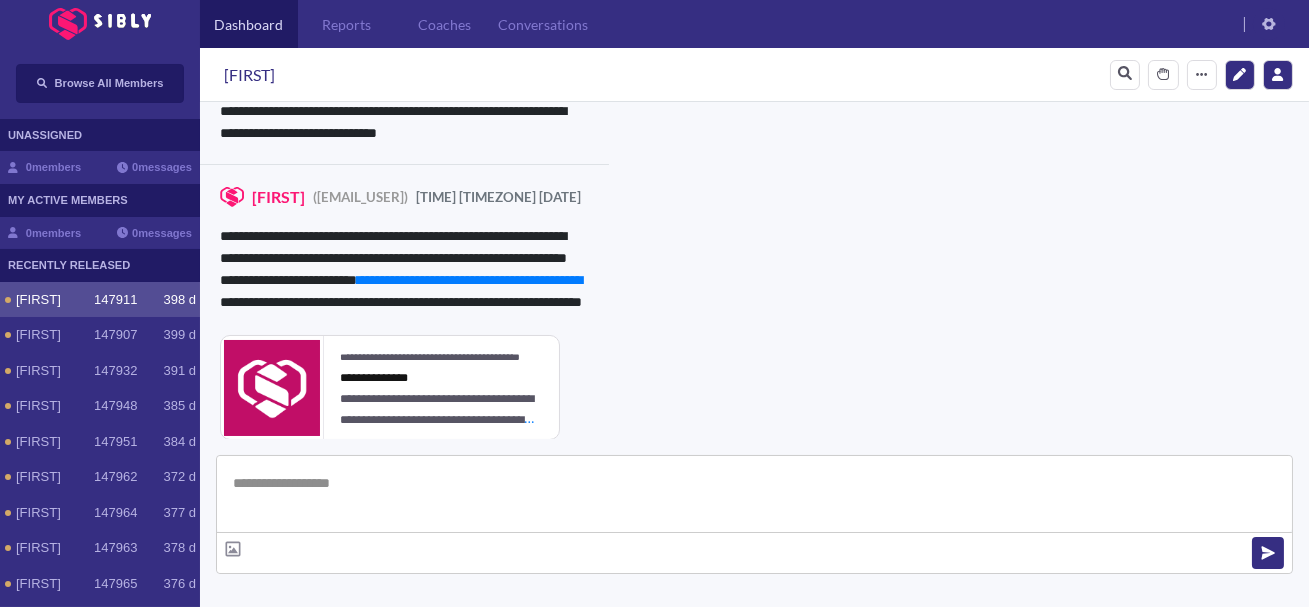 click on "**********" at bounding box center (404, 280) 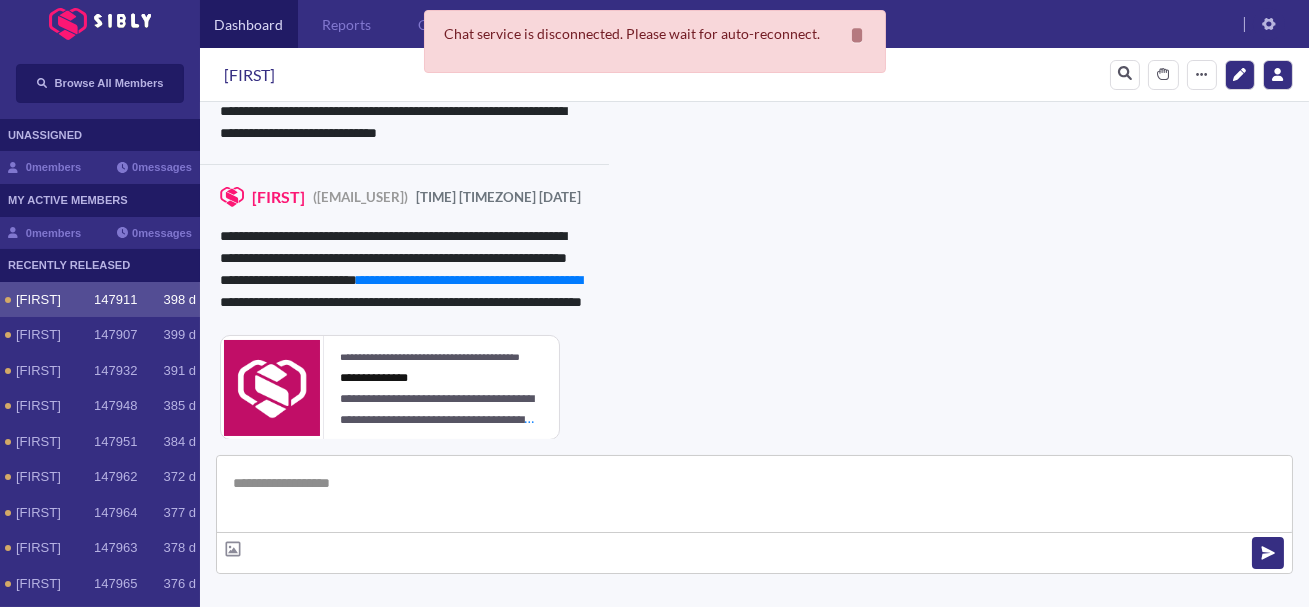 click on "[TIME] [TIMEZONE] [DATE]" at bounding box center (498, 197) 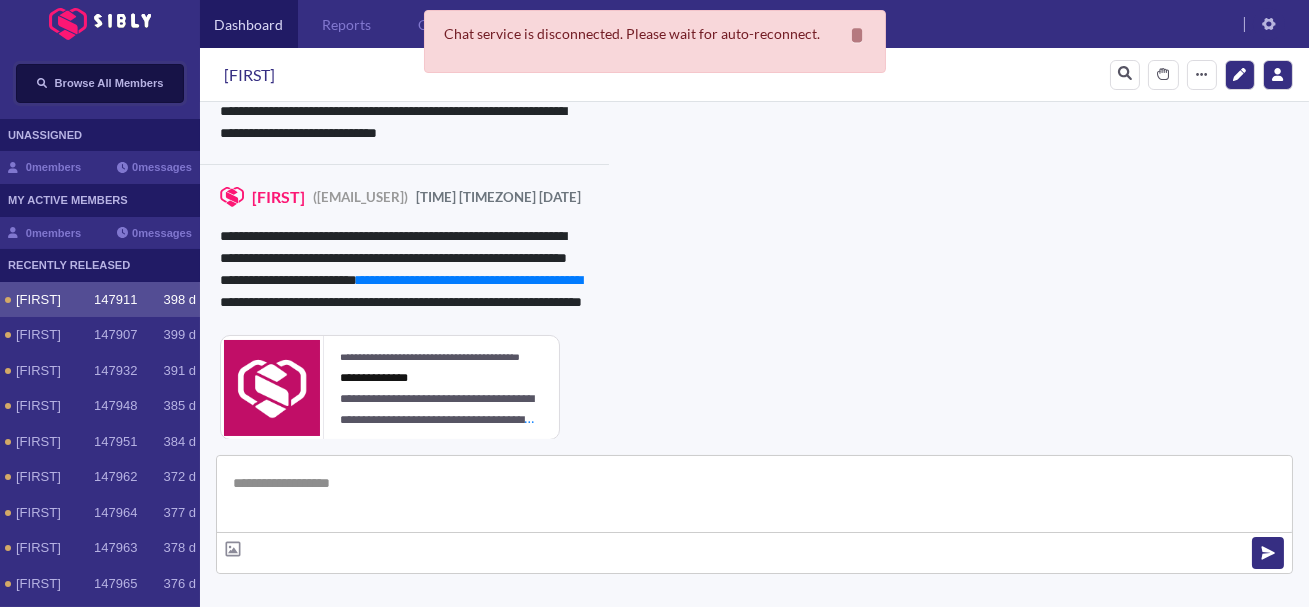 click on "Browse All Members" at bounding box center (109, 83) 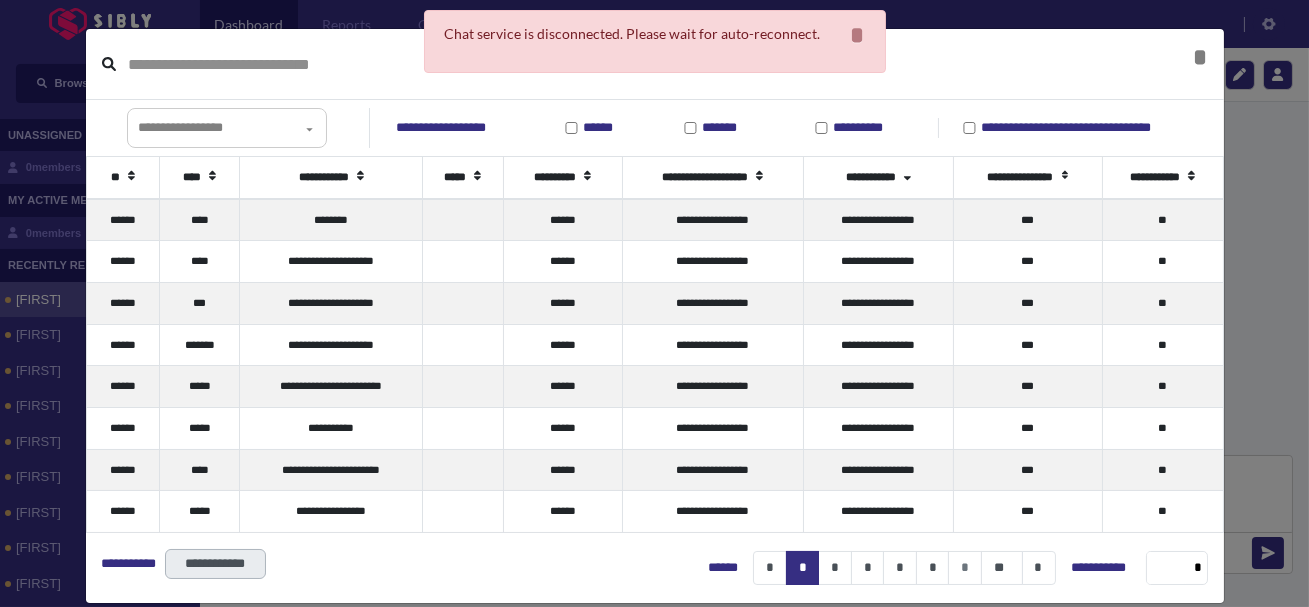 click at bounding box center (622, 64) 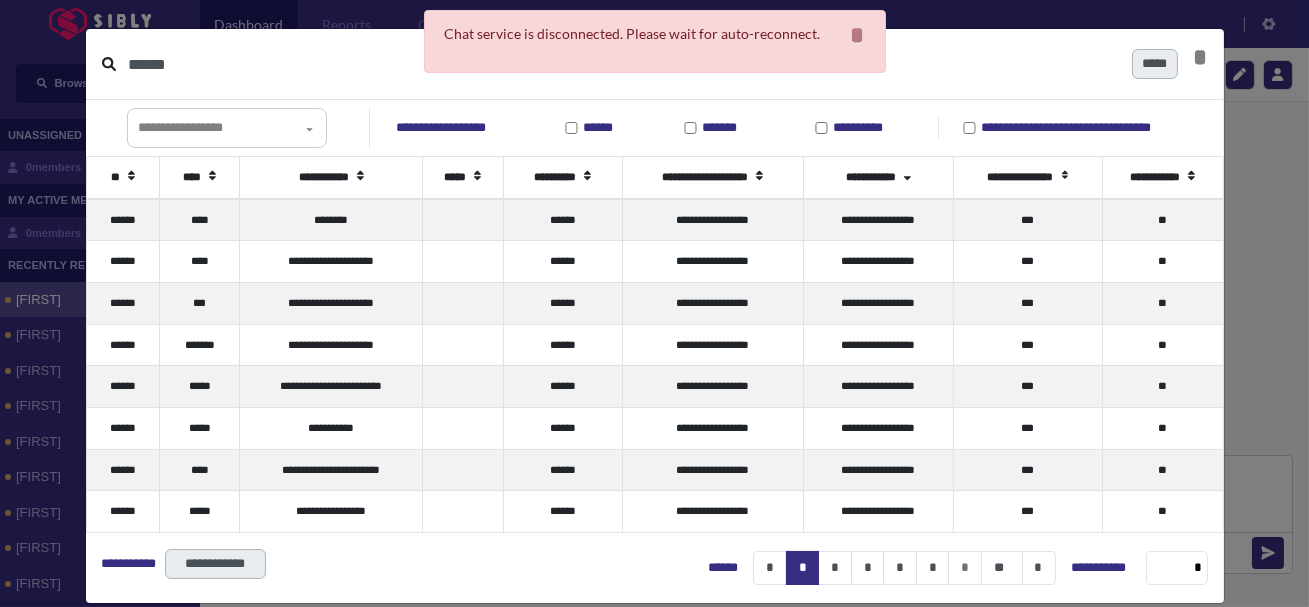 type on "******" 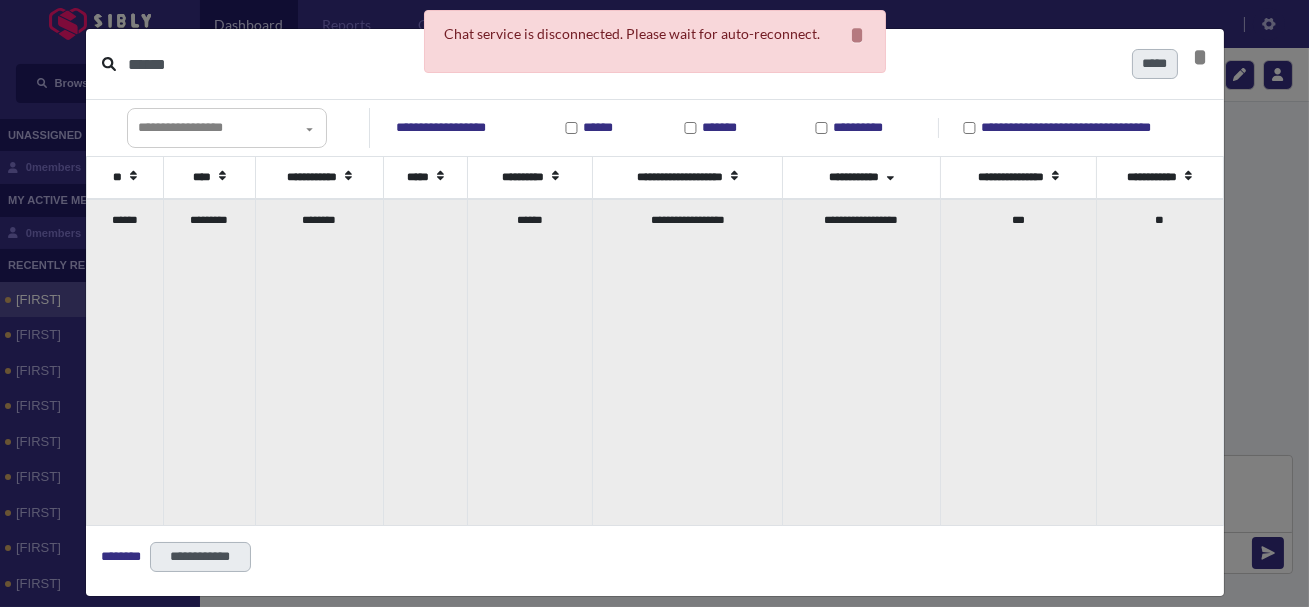 click on "*********" at bounding box center [209, 362] 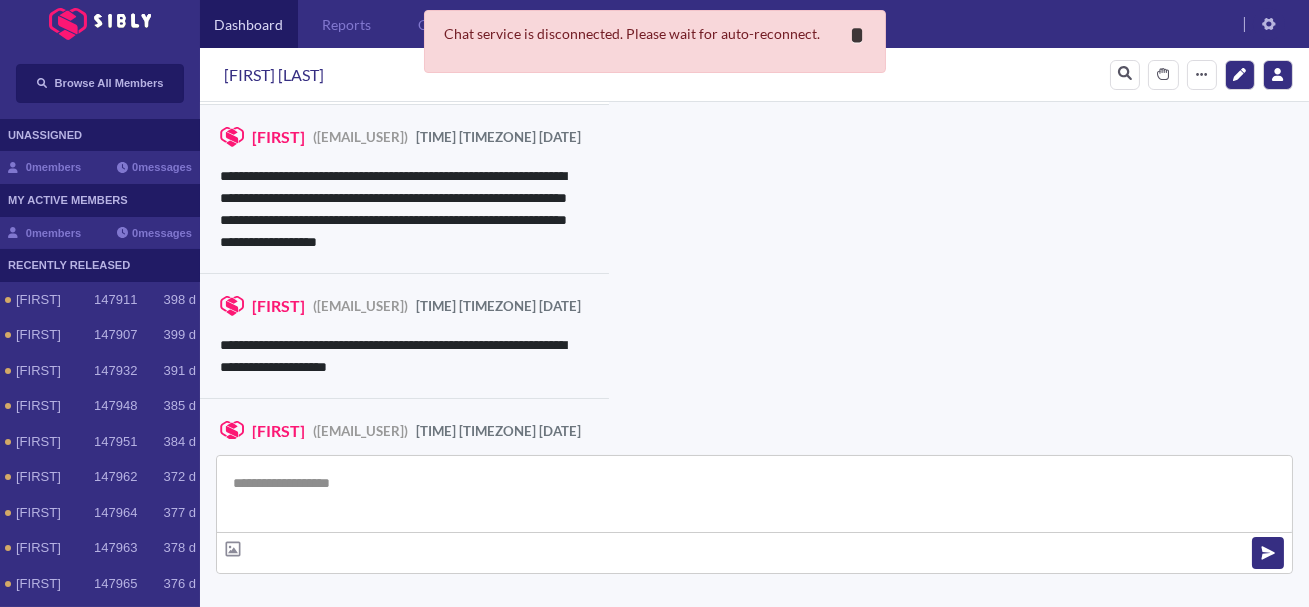 click on "**********" at bounding box center (858, 35) 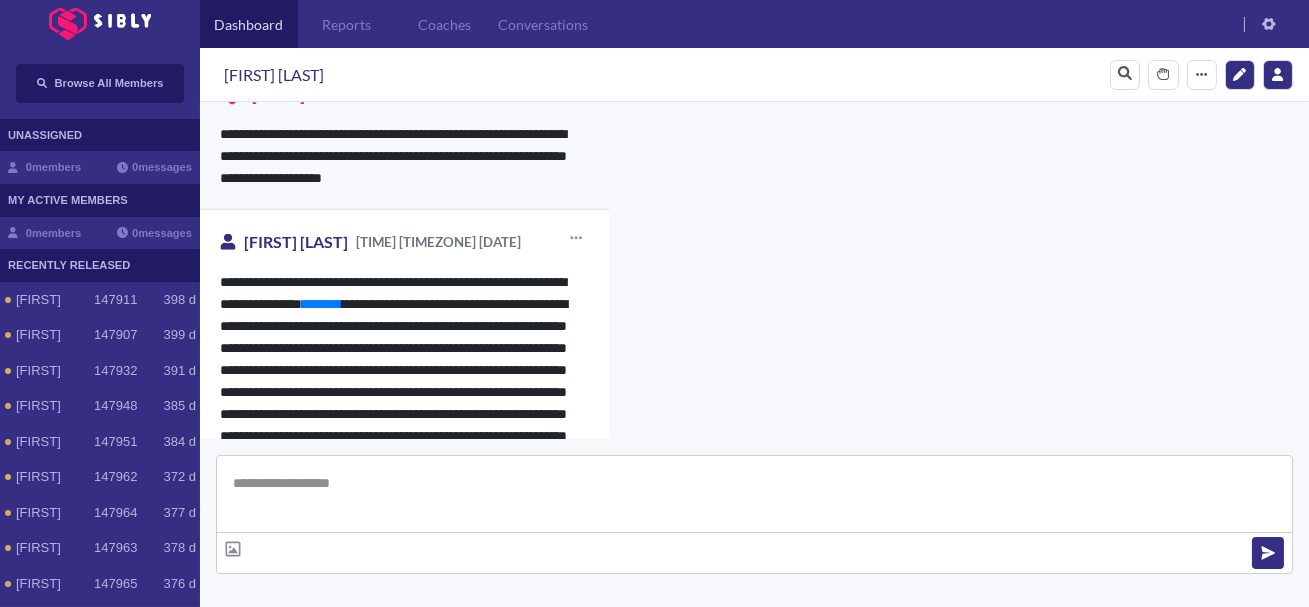 scroll, scrollTop: 3813, scrollLeft: 0, axis: vertical 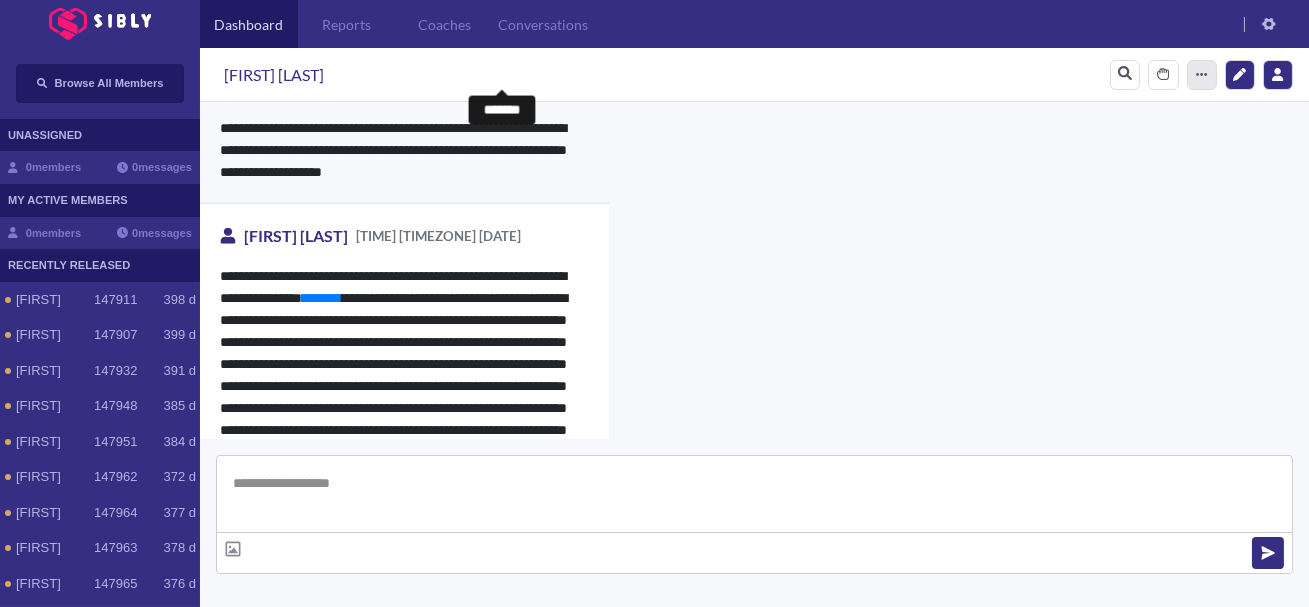 click at bounding box center [1202, 74] 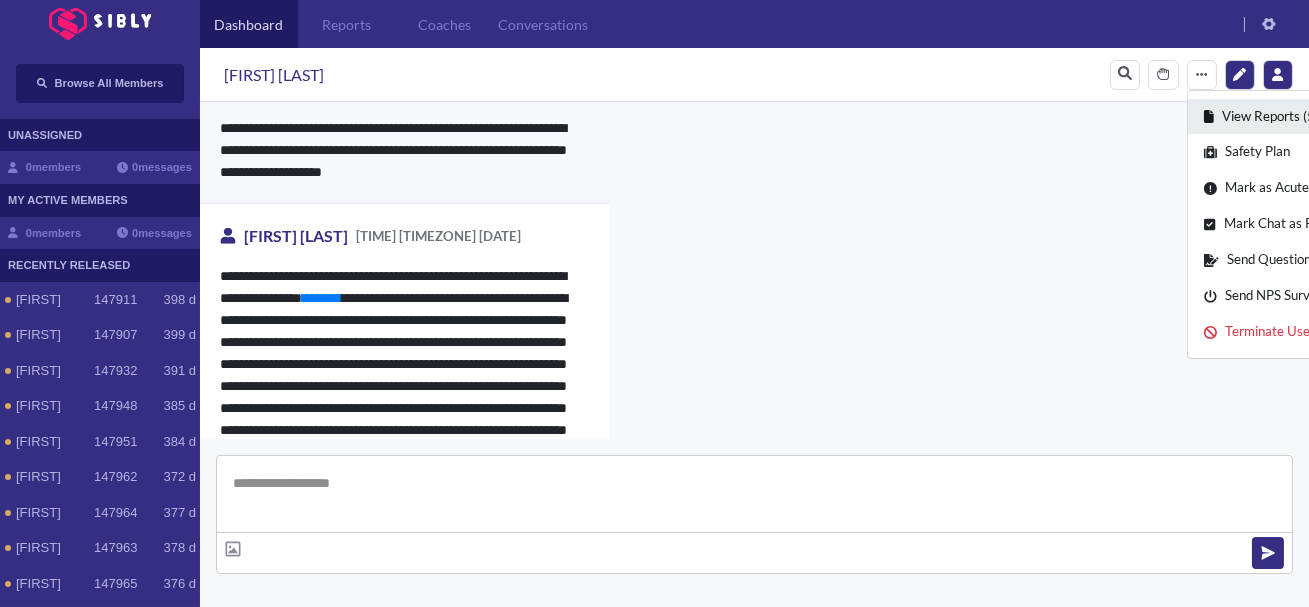 click on "View Reports (5)" at bounding box center (1311, 117) 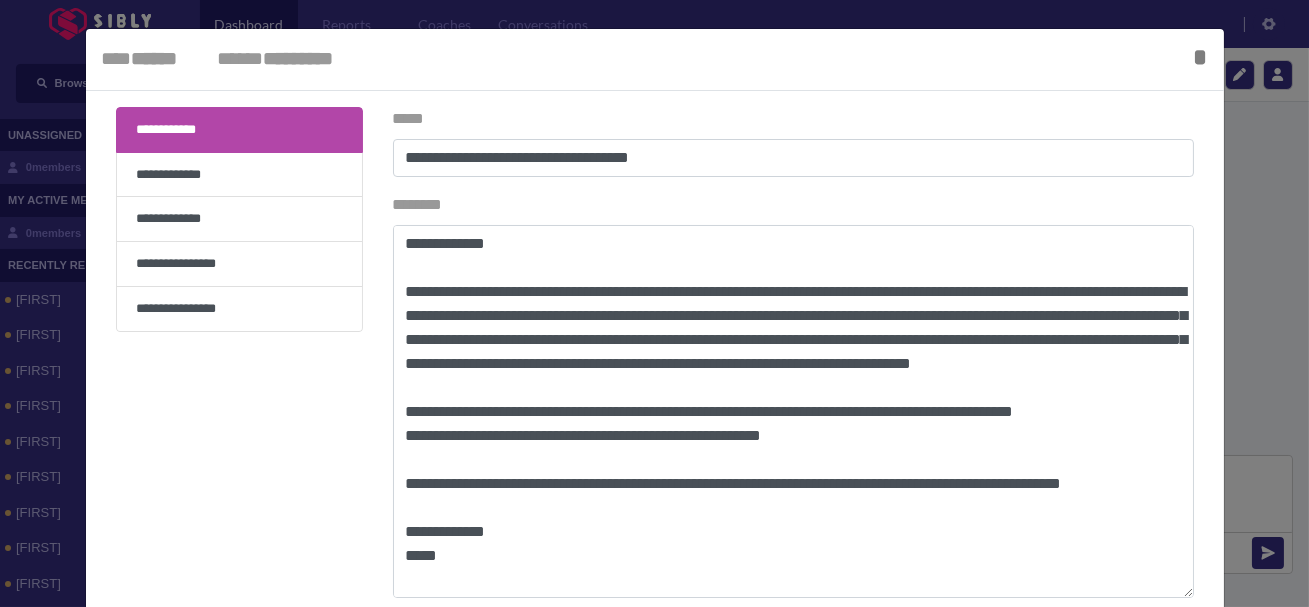 click at bounding box center (654, 303) 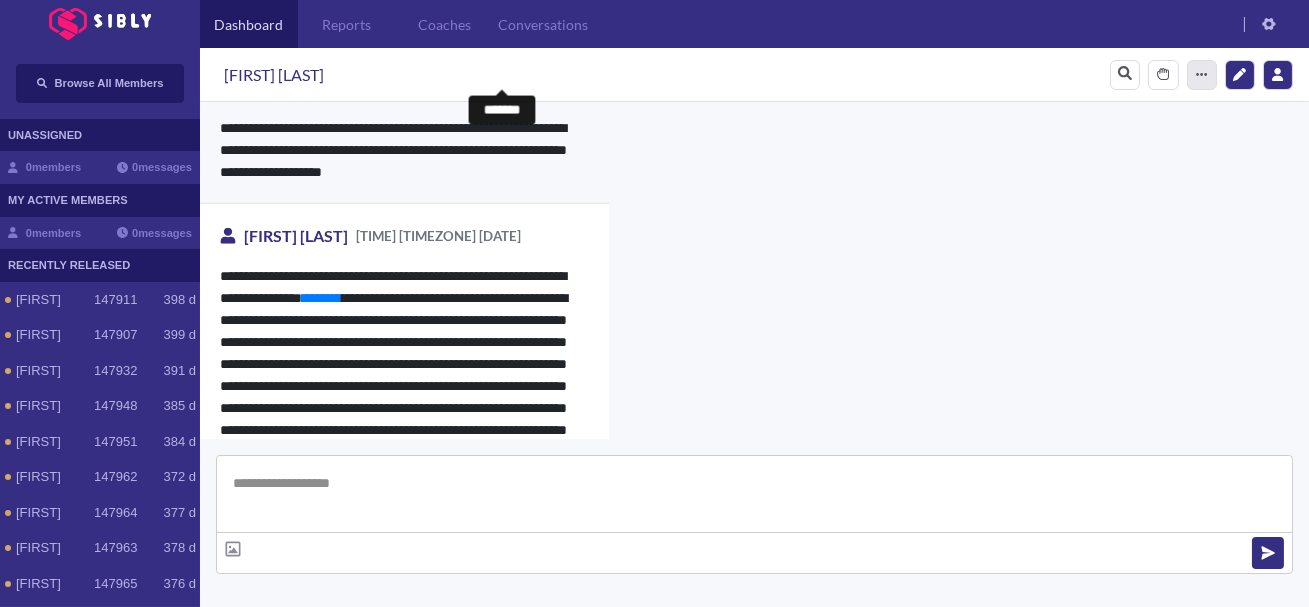 click at bounding box center (1202, 74) 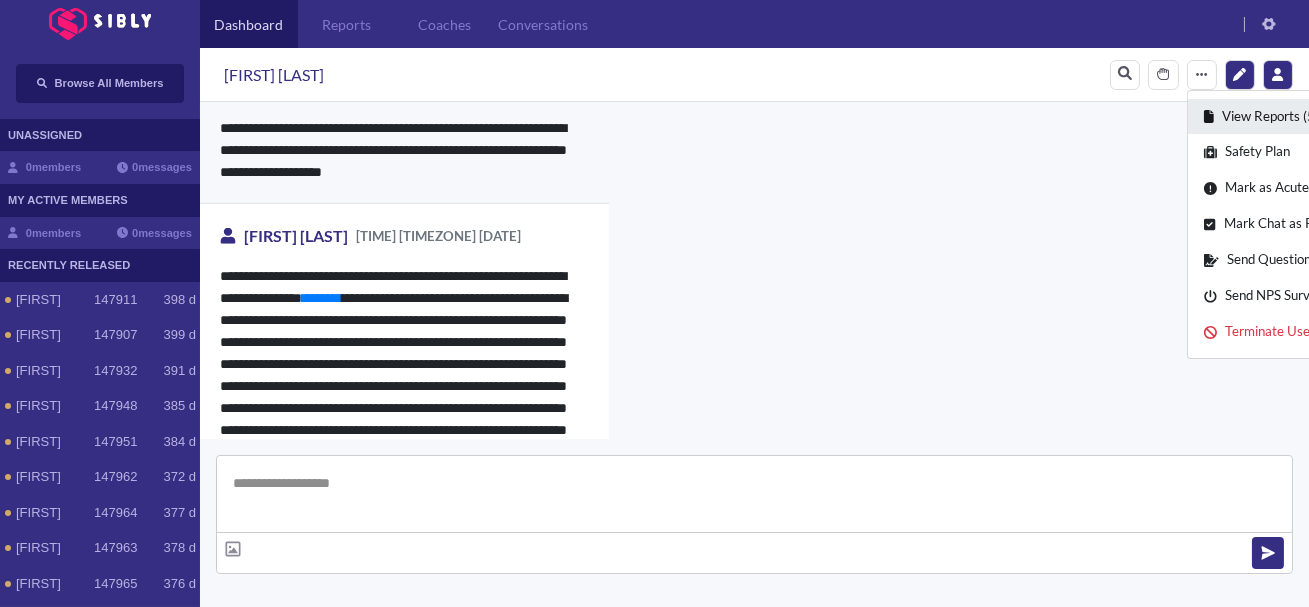 click on "View Reports (5)" at bounding box center (1311, 117) 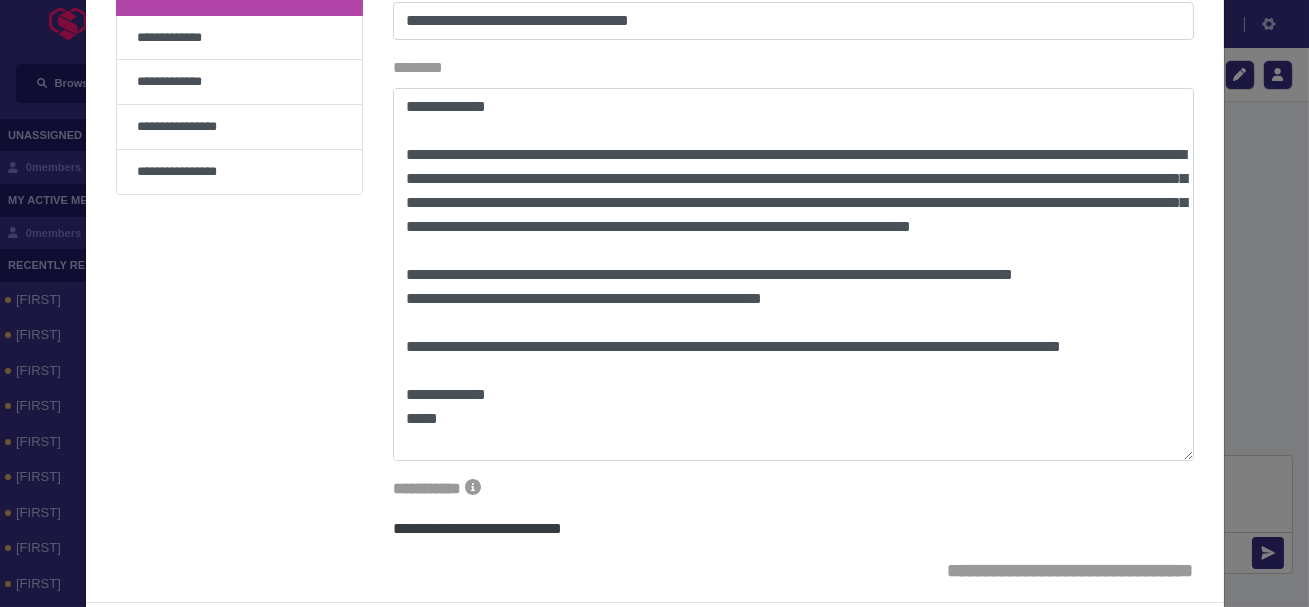 scroll, scrollTop: 0, scrollLeft: 0, axis: both 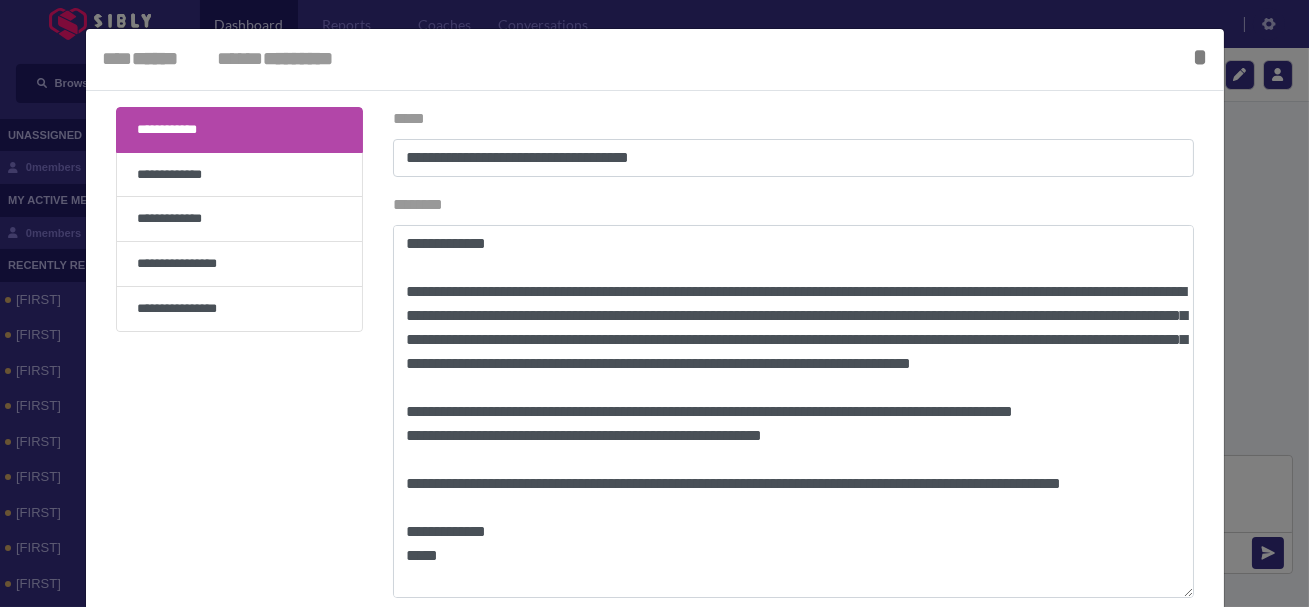 click at bounding box center [654, 303] 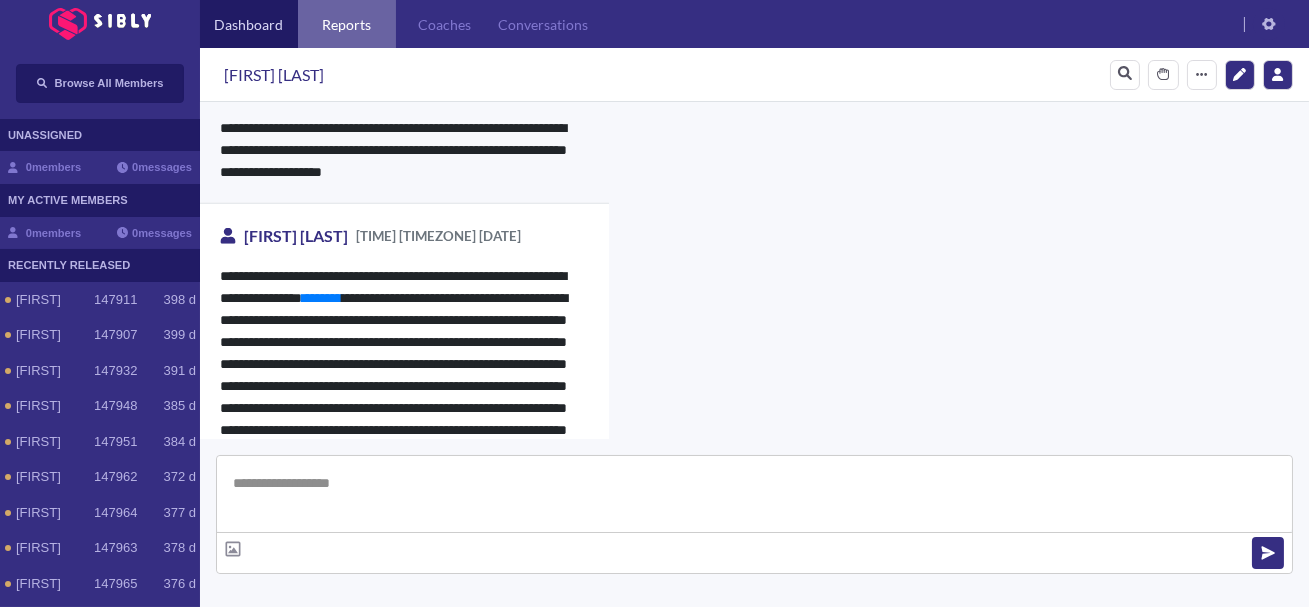 click on "Reports" at bounding box center [347, 24] 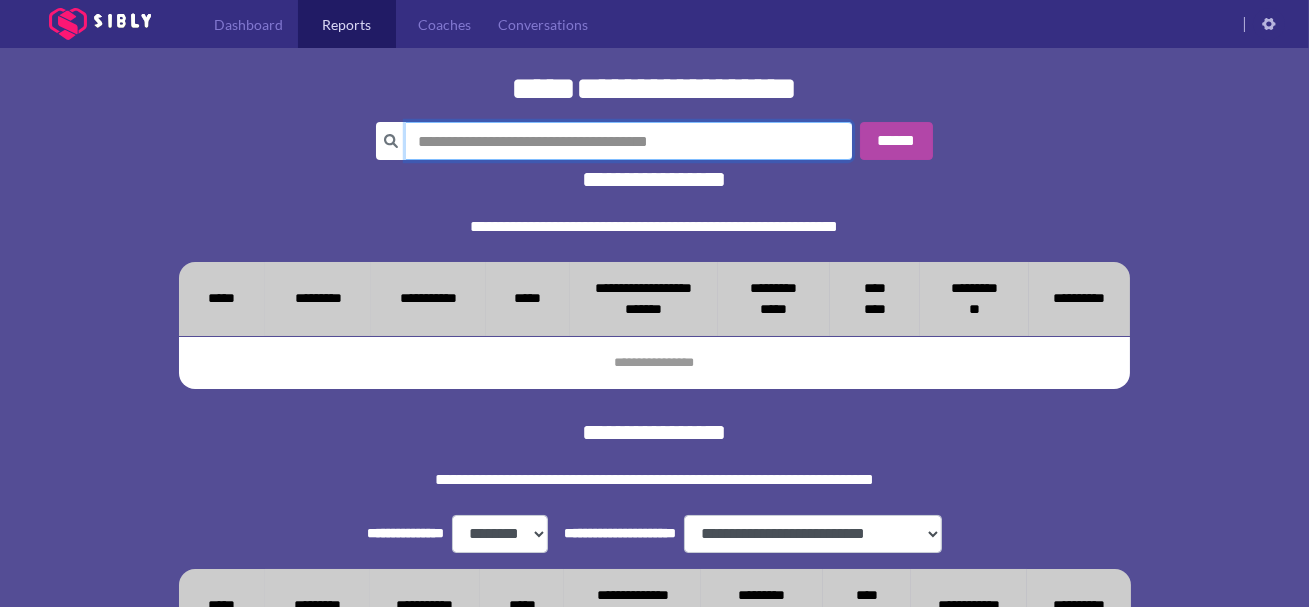 click at bounding box center [629, 141] 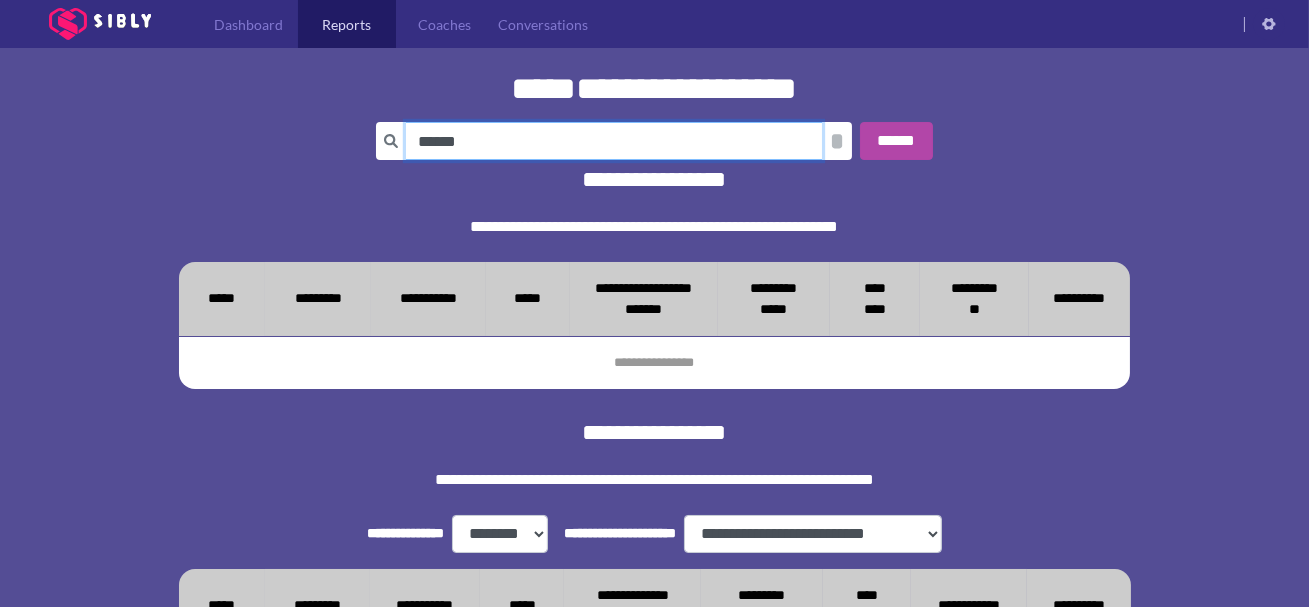 type on "******" 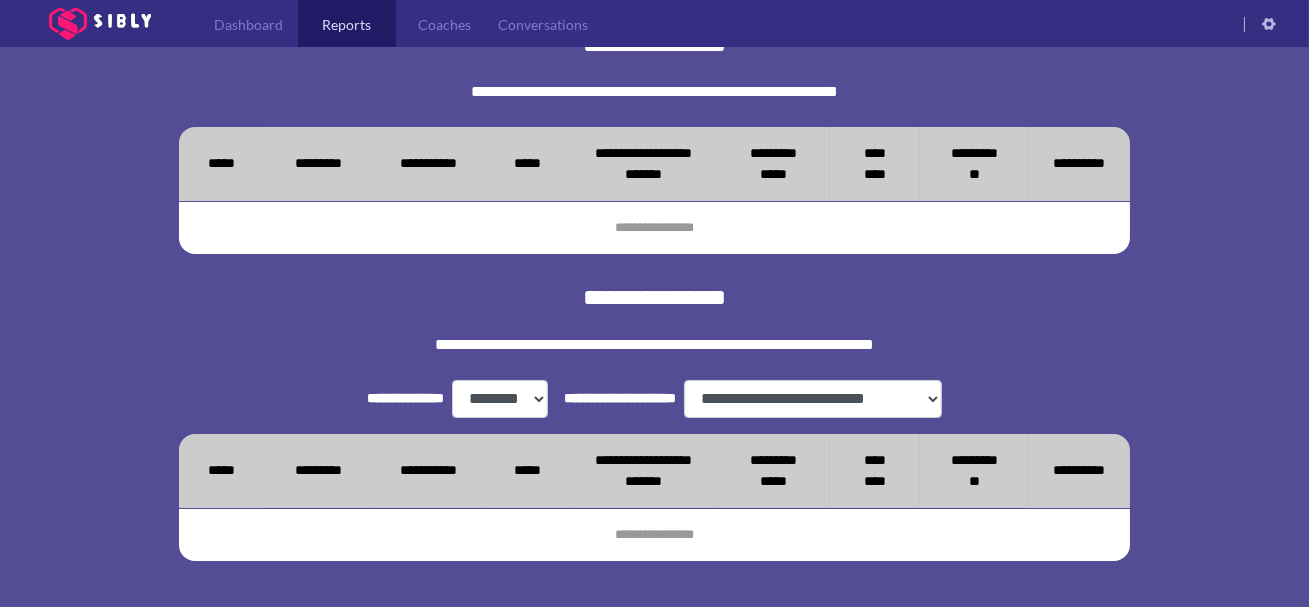 scroll, scrollTop: 178, scrollLeft: 0, axis: vertical 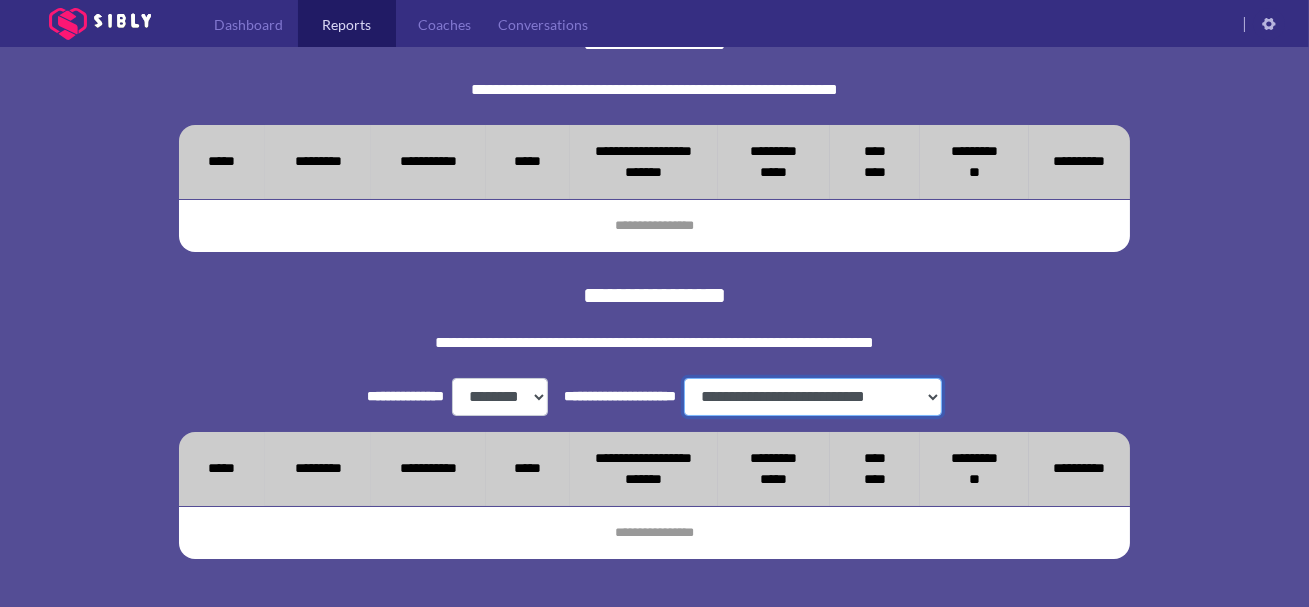 click on "**********" at bounding box center [813, 397] 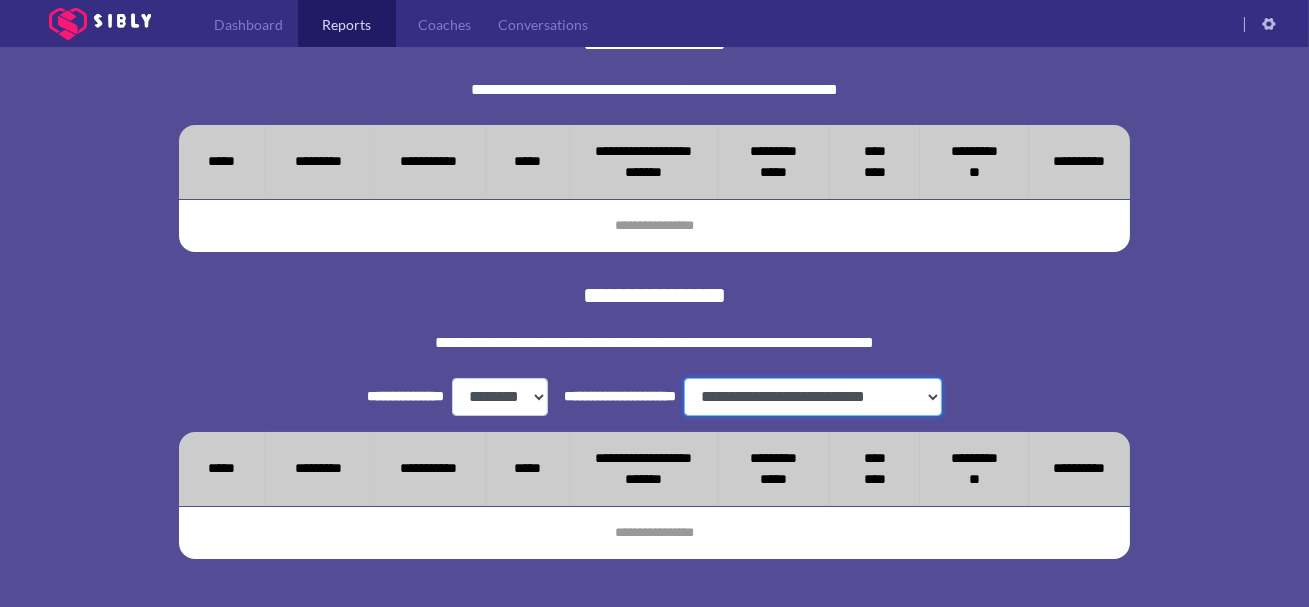select on "***" 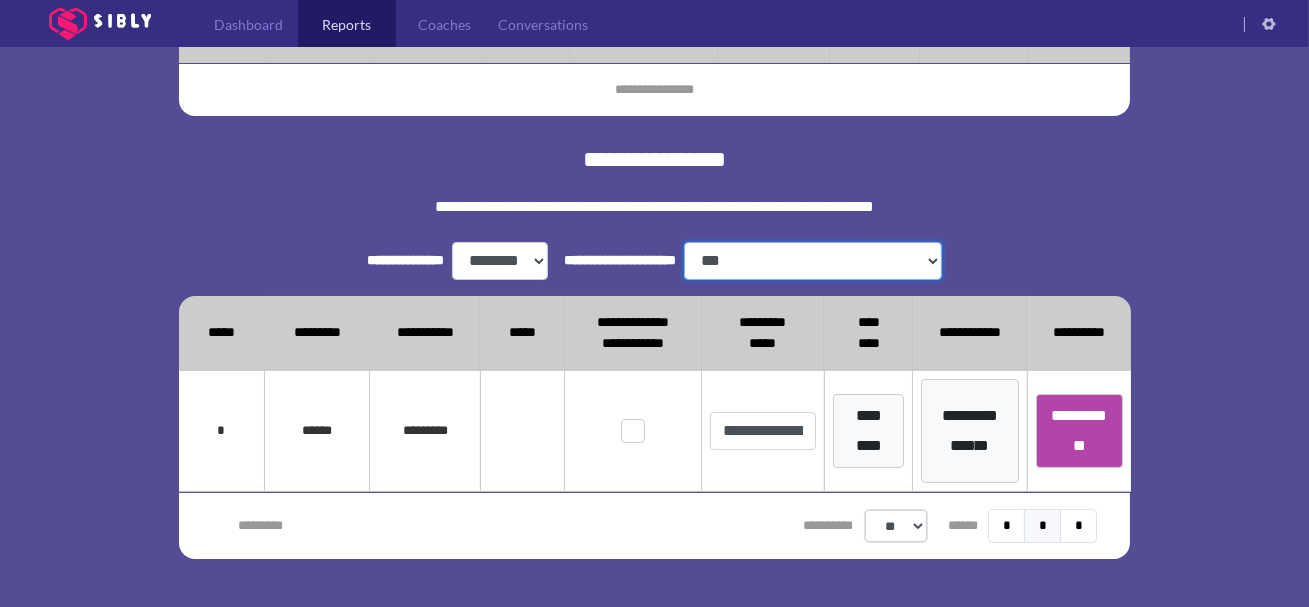 scroll, scrollTop: 286, scrollLeft: 0, axis: vertical 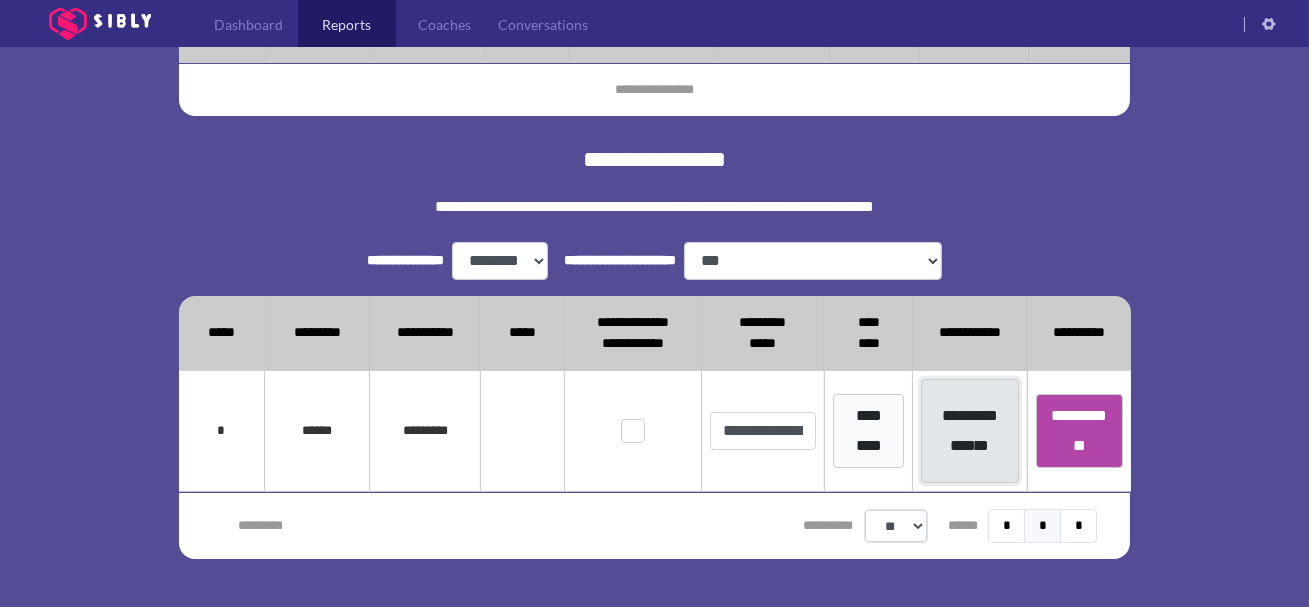 click on "**********" at bounding box center [869, 431] 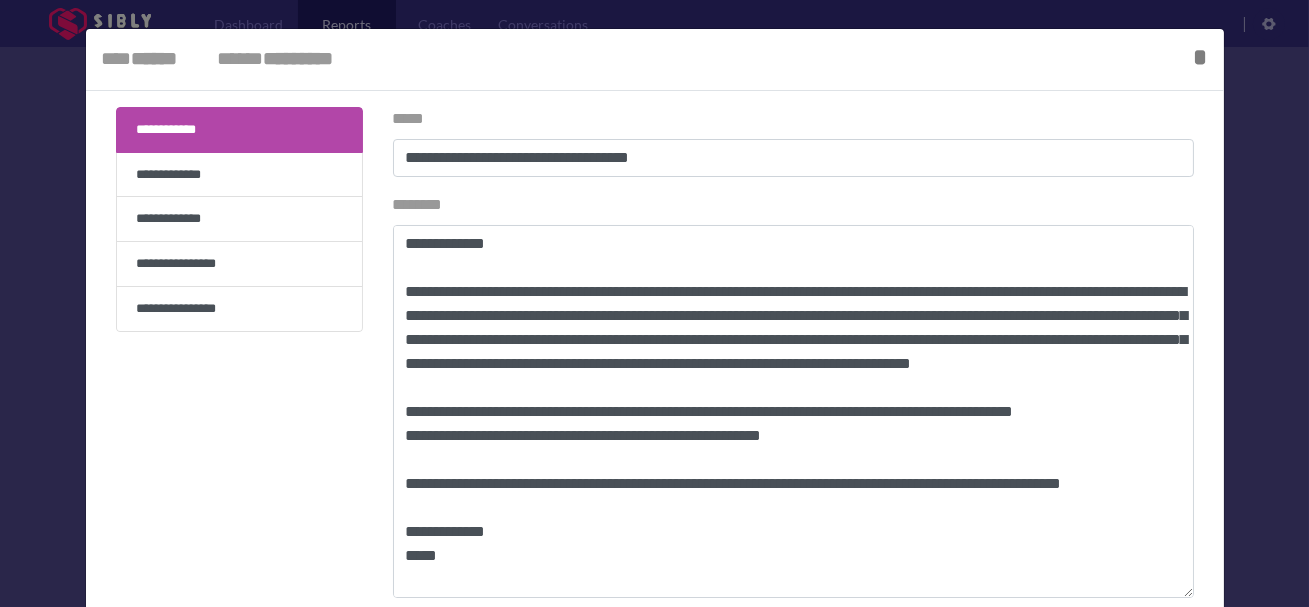 click at bounding box center (654, 303) 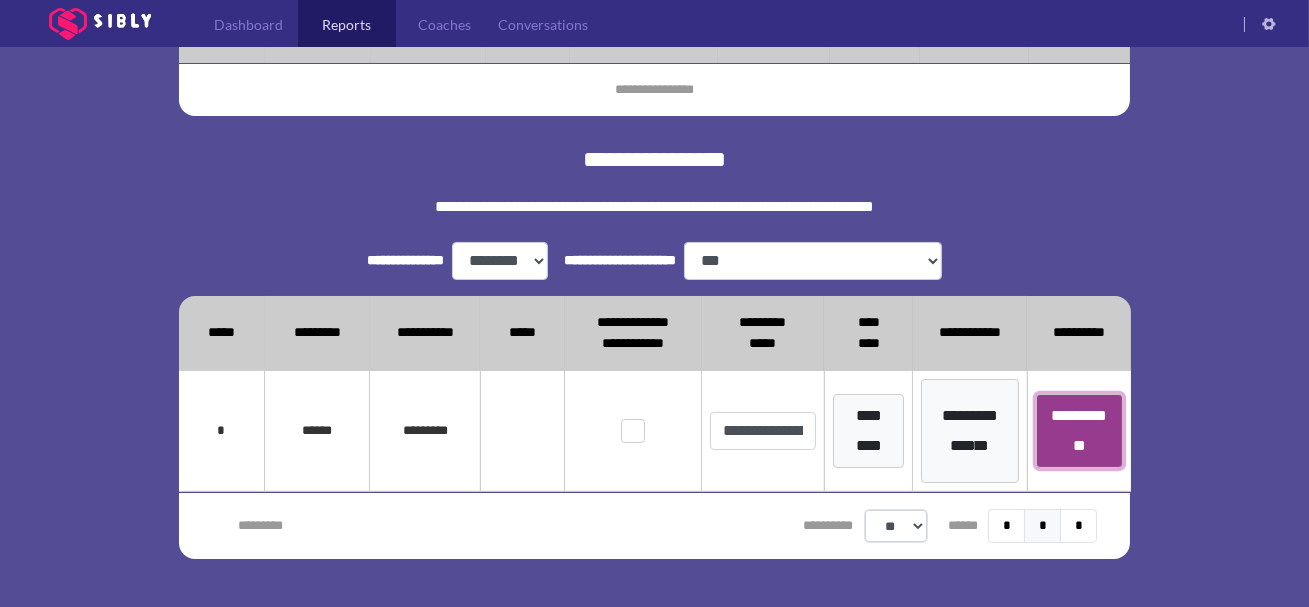 click on "**********" at bounding box center (1079, 431) 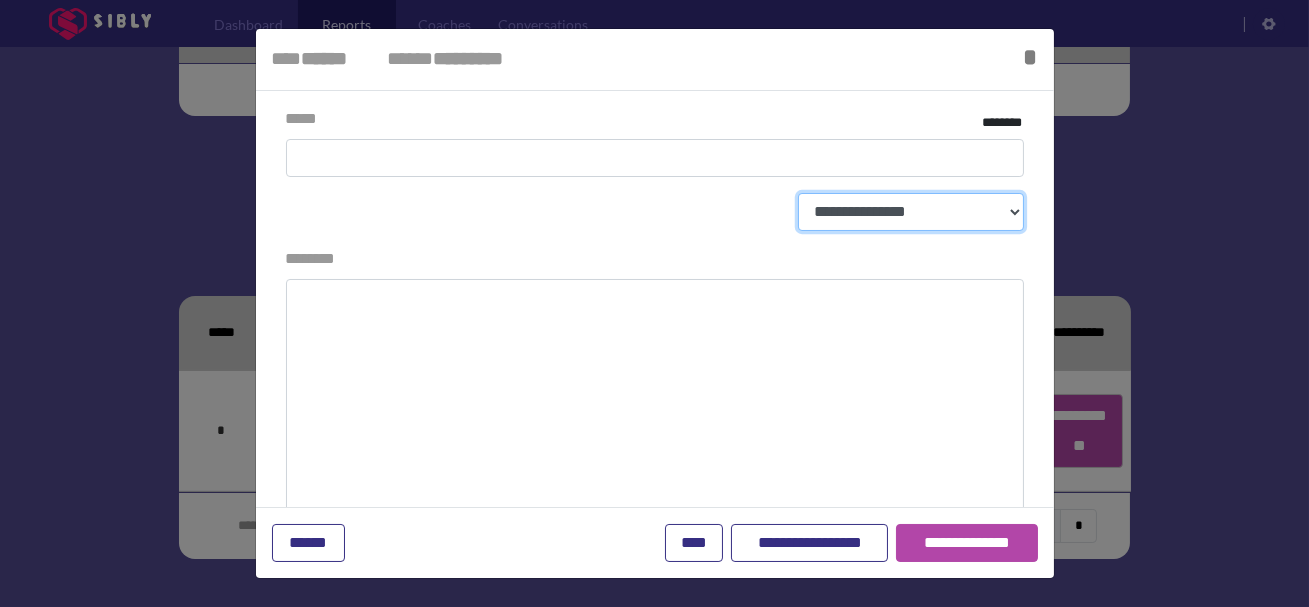 click on "**********" at bounding box center [911, 212] 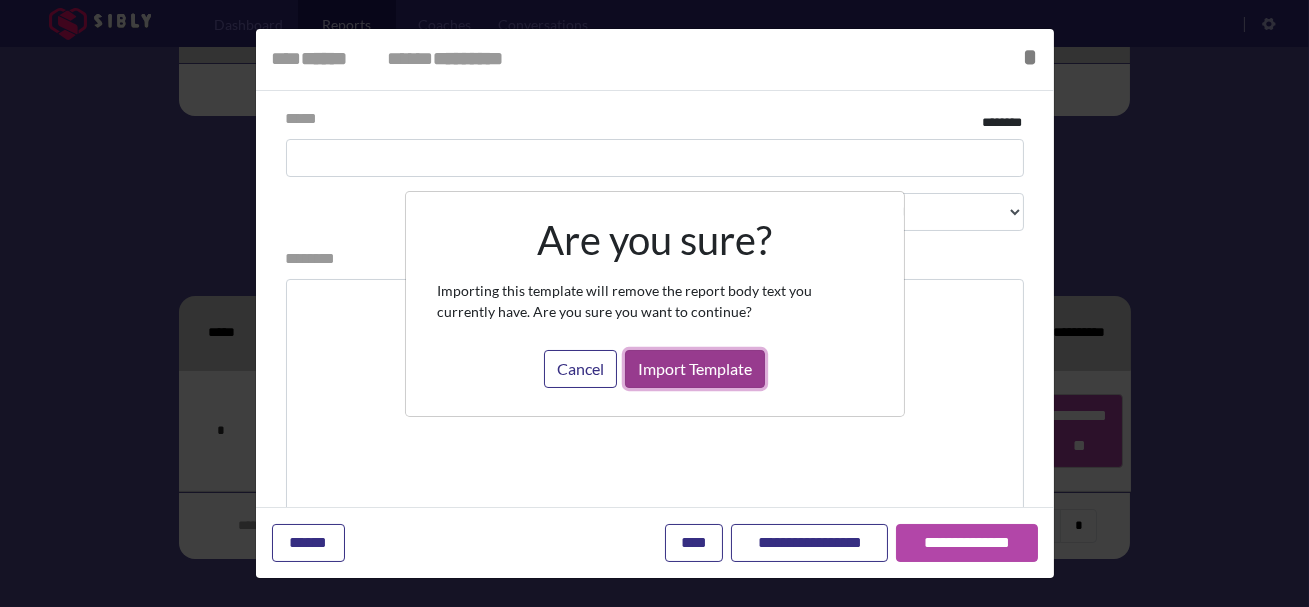 click on "Import Template" at bounding box center [695, 369] 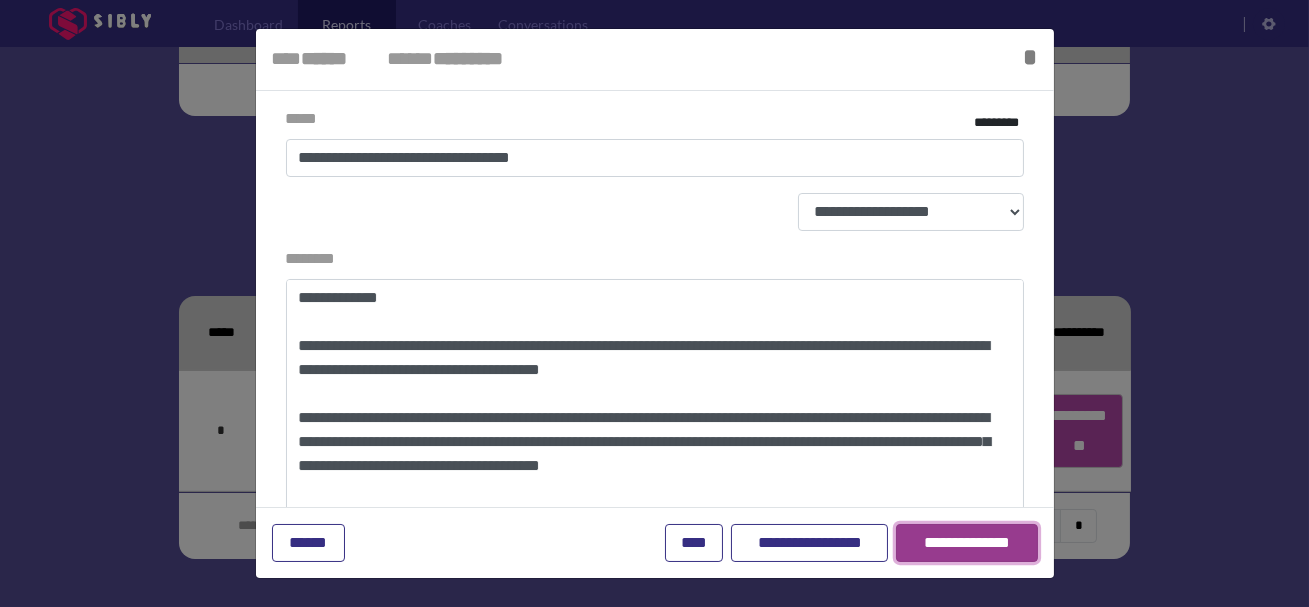 click on "**********" at bounding box center [967, 543] 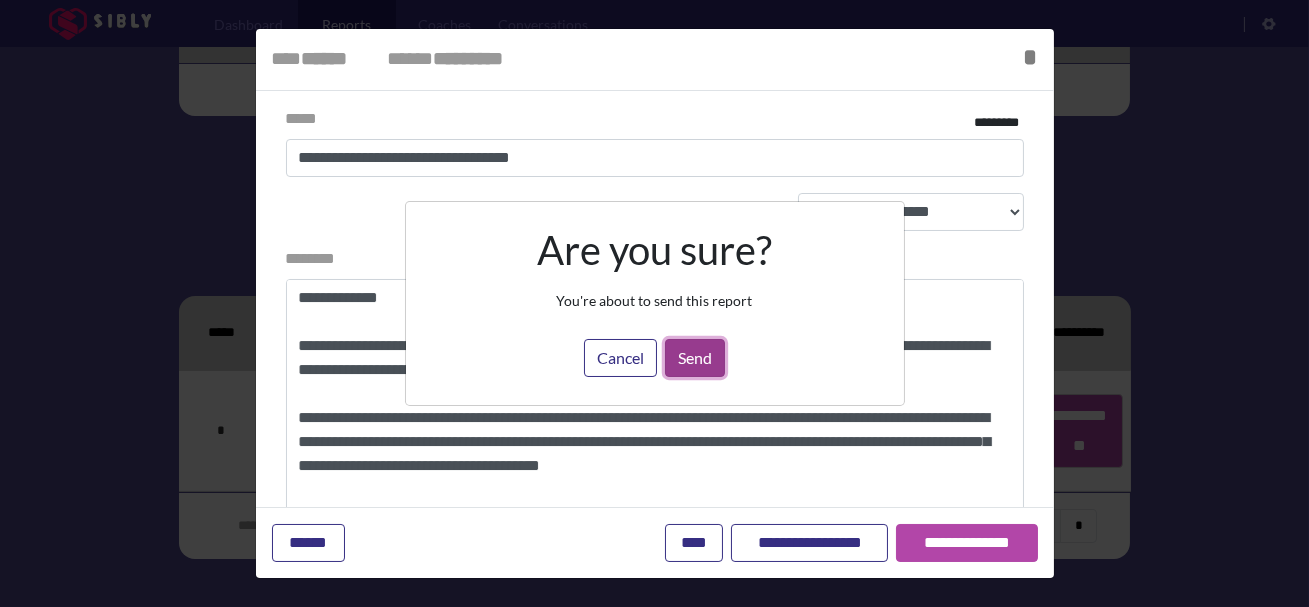 click on "Send" at bounding box center (695, 358) 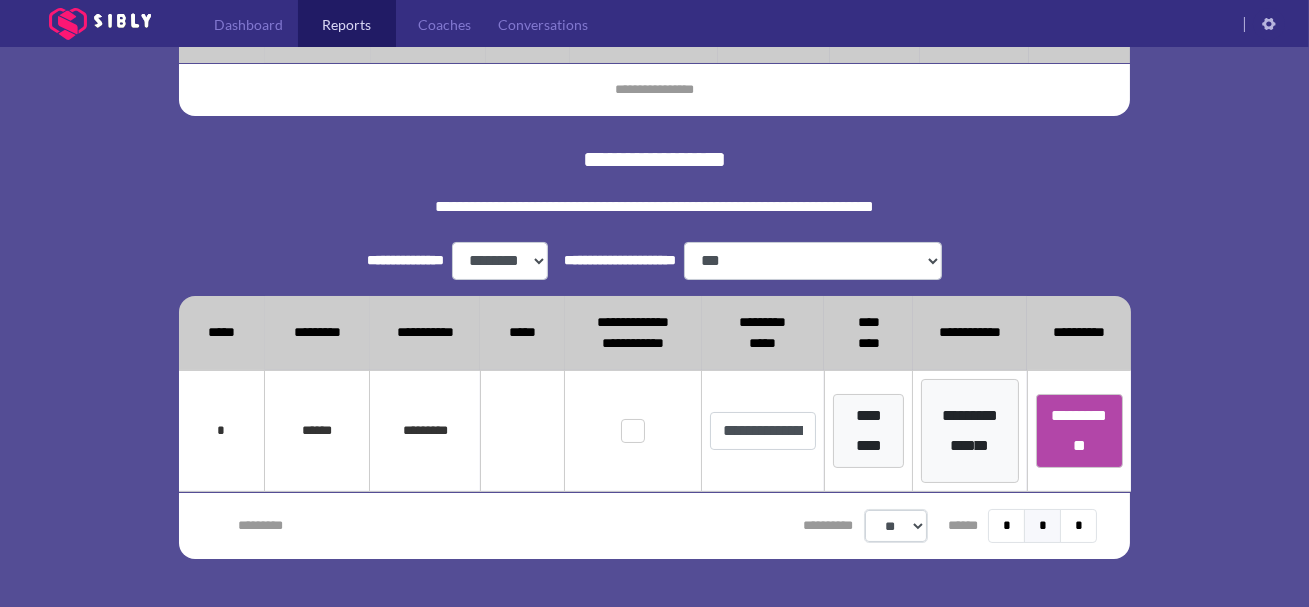 click at bounding box center [0, 0] 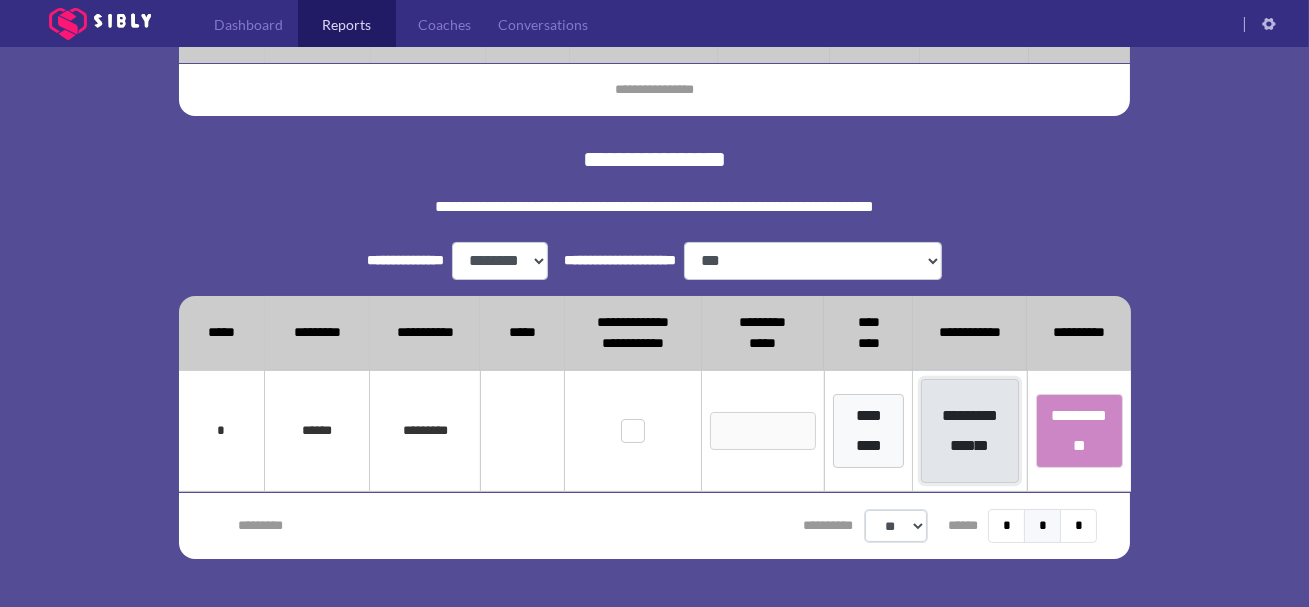 click on "**********" at bounding box center (869, 431) 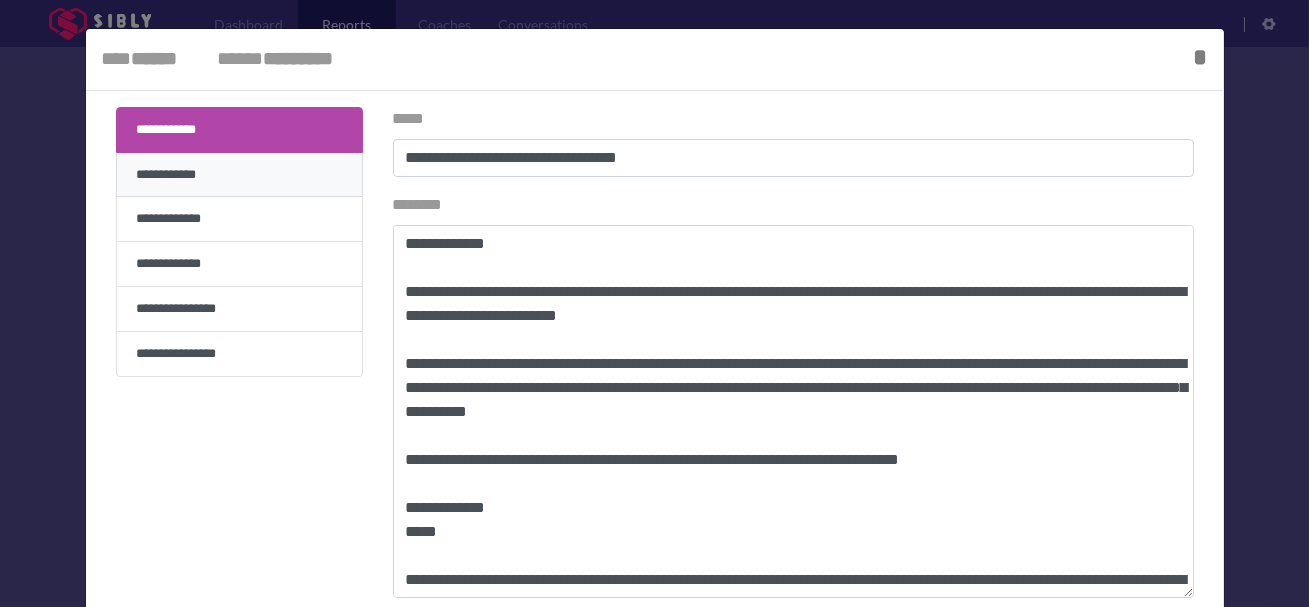 click on "**********" at bounding box center [239, 175] 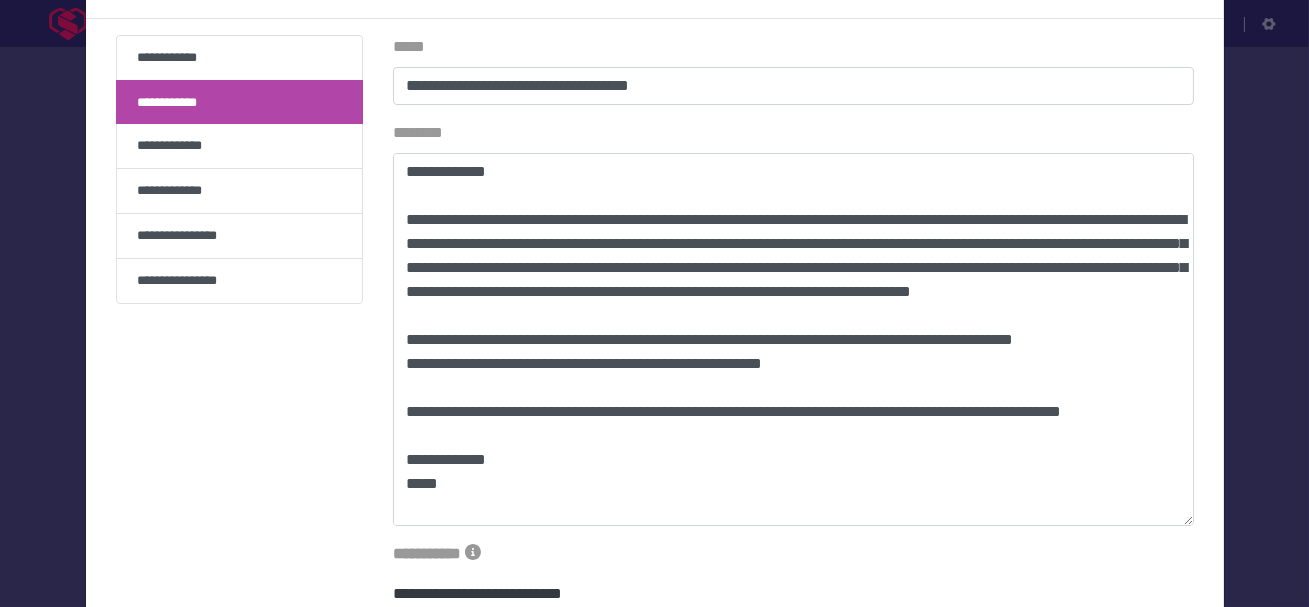 scroll, scrollTop: 63, scrollLeft: 0, axis: vertical 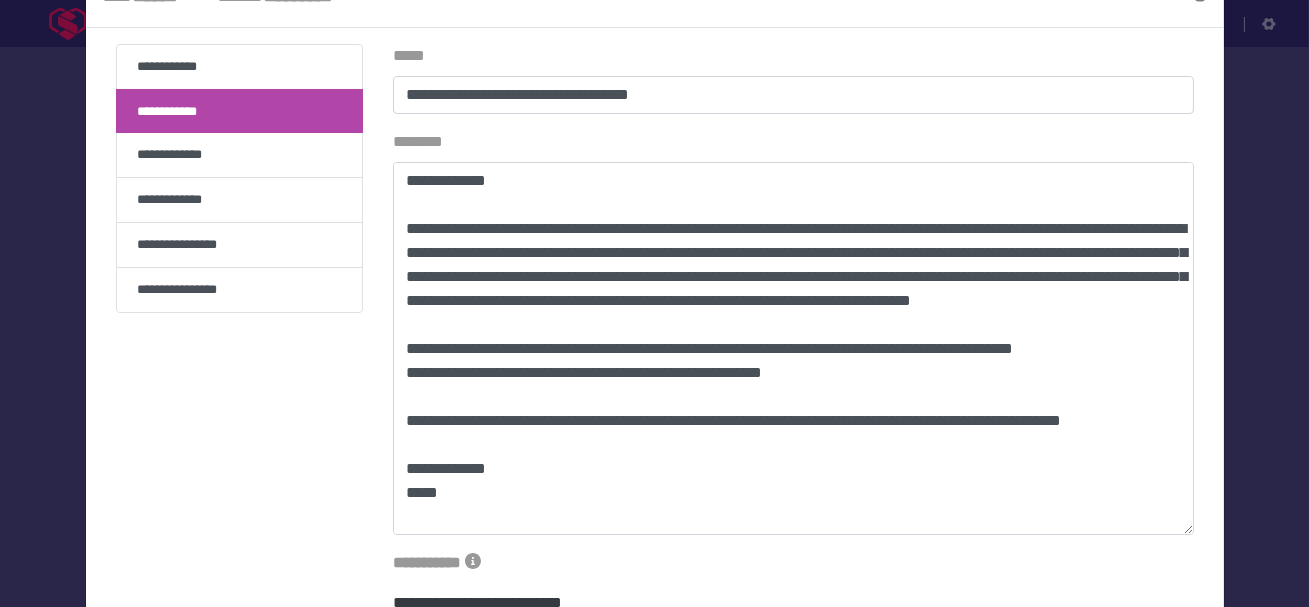 click at bounding box center (654, 303) 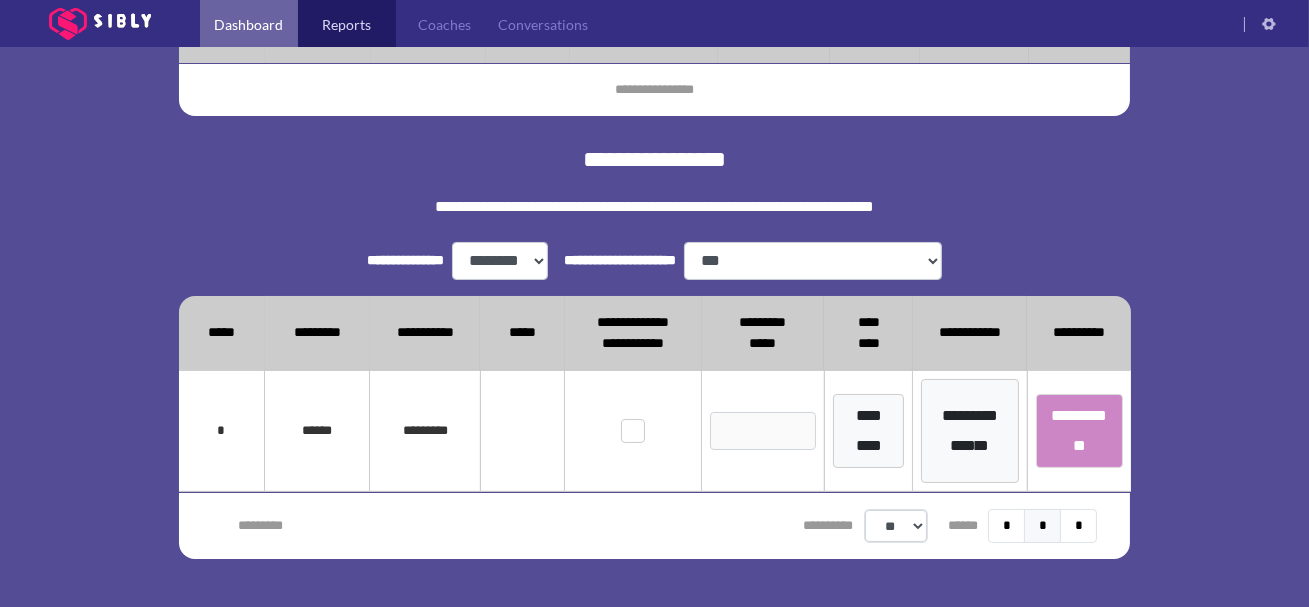 click on "Dashboard" at bounding box center [249, 24] 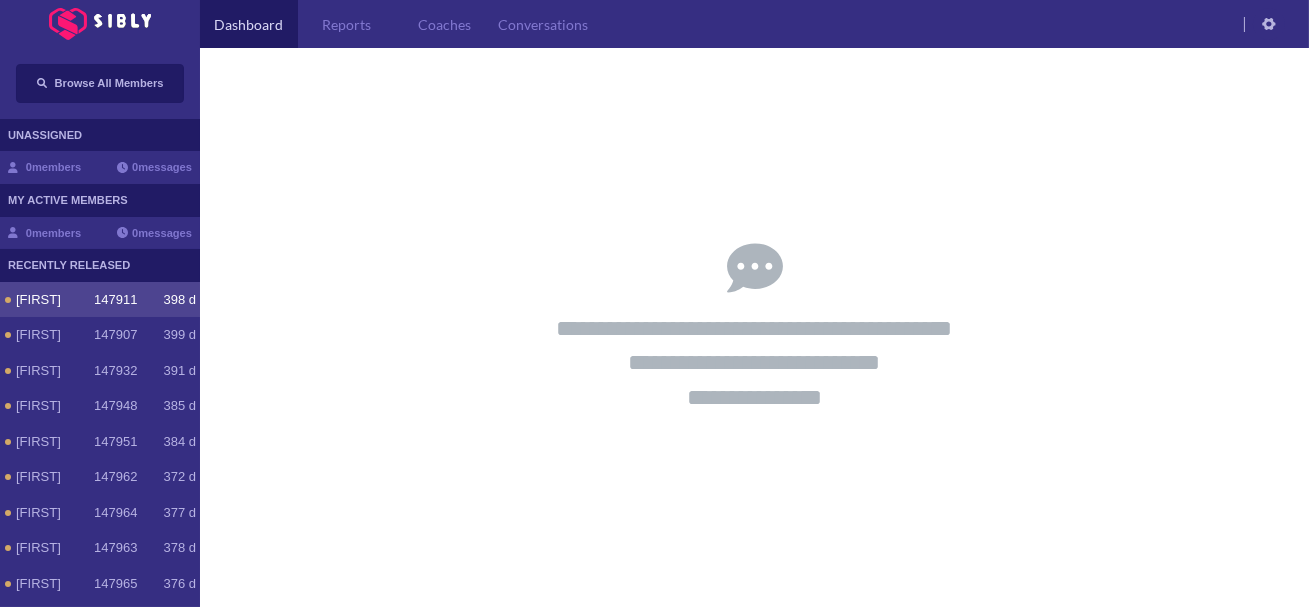 click on "[FIRST] 147911 398 d" at bounding box center [100, 300] 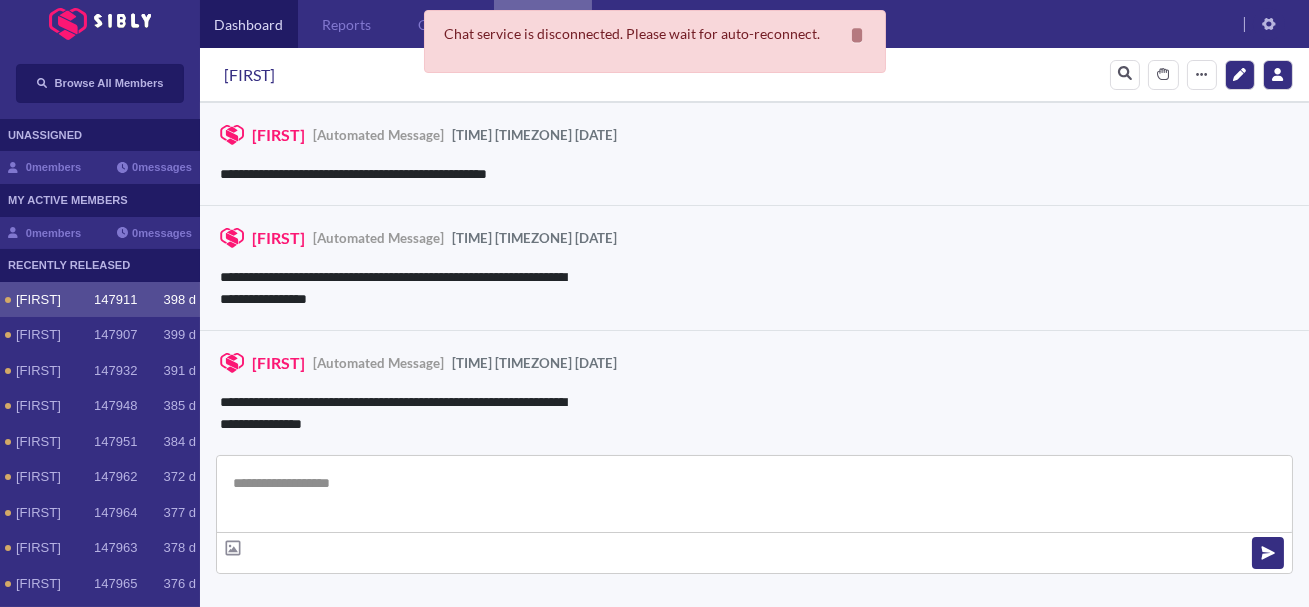 scroll, scrollTop: 2774, scrollLeft: 0, axis: vertical 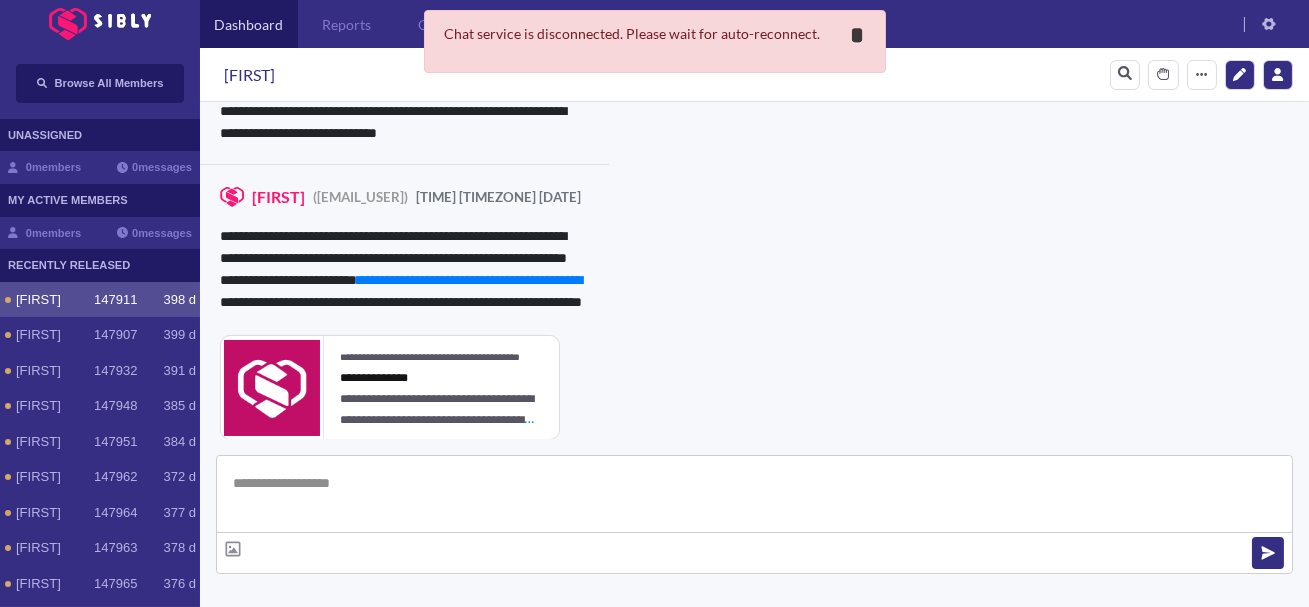 click on "*" at bounding box center [858, 35] 